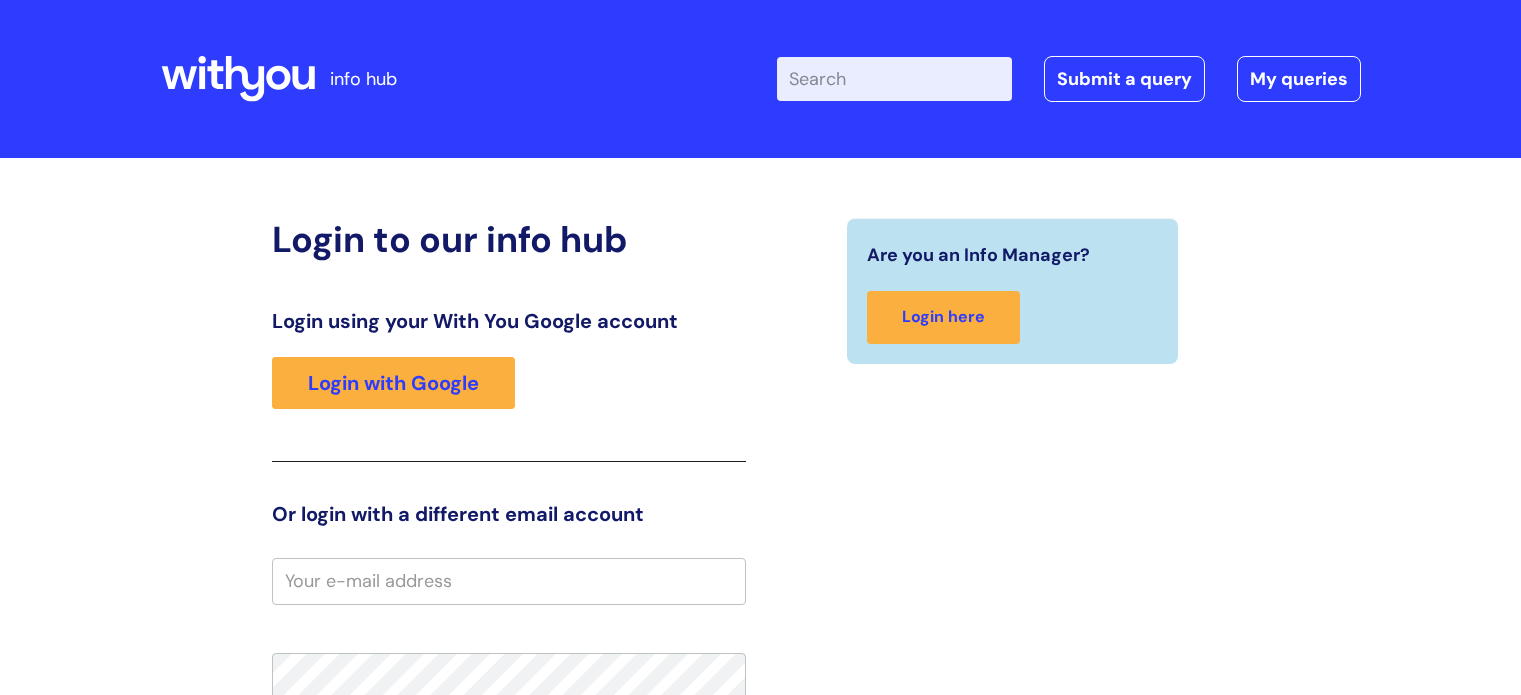 scroll, scrollTop: 0, scrollLeft: 0, axis: both 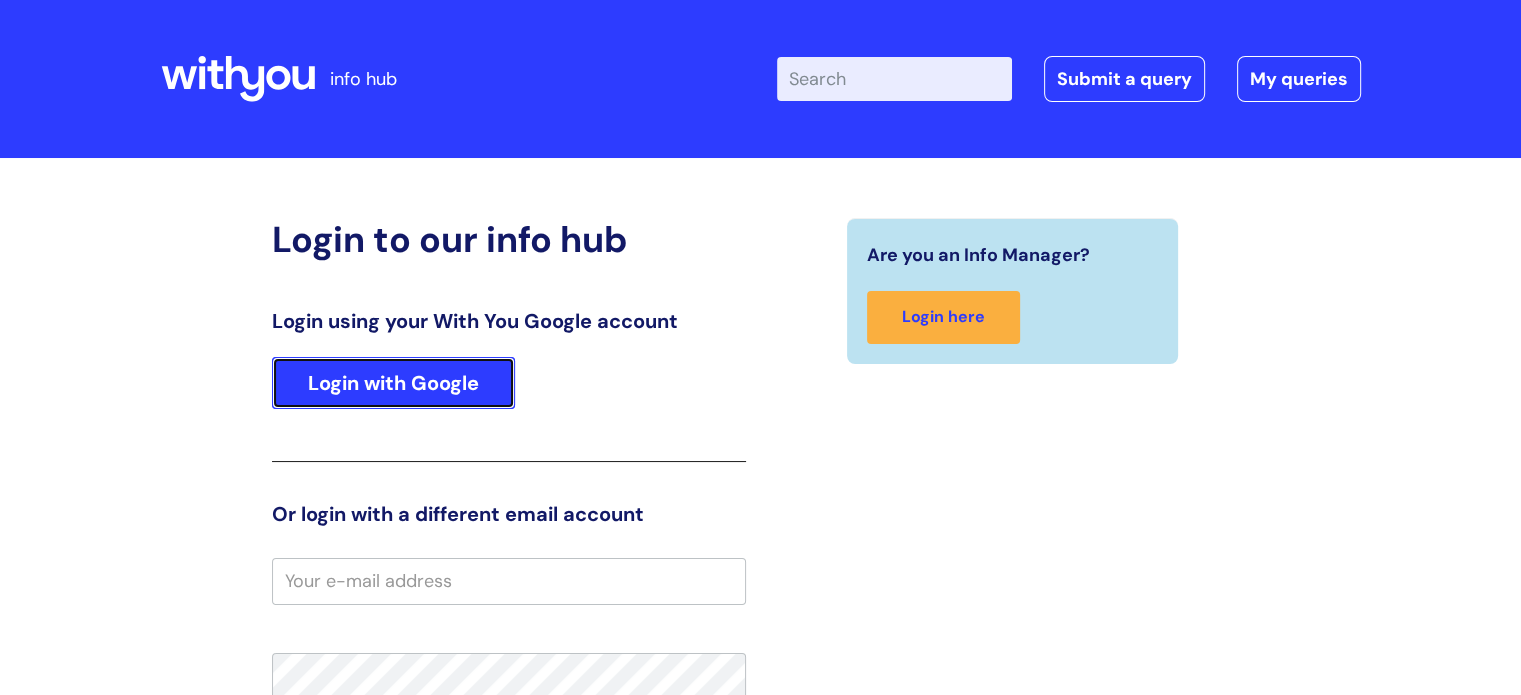 click on "Login with Google" at bounding box center [393, 383] 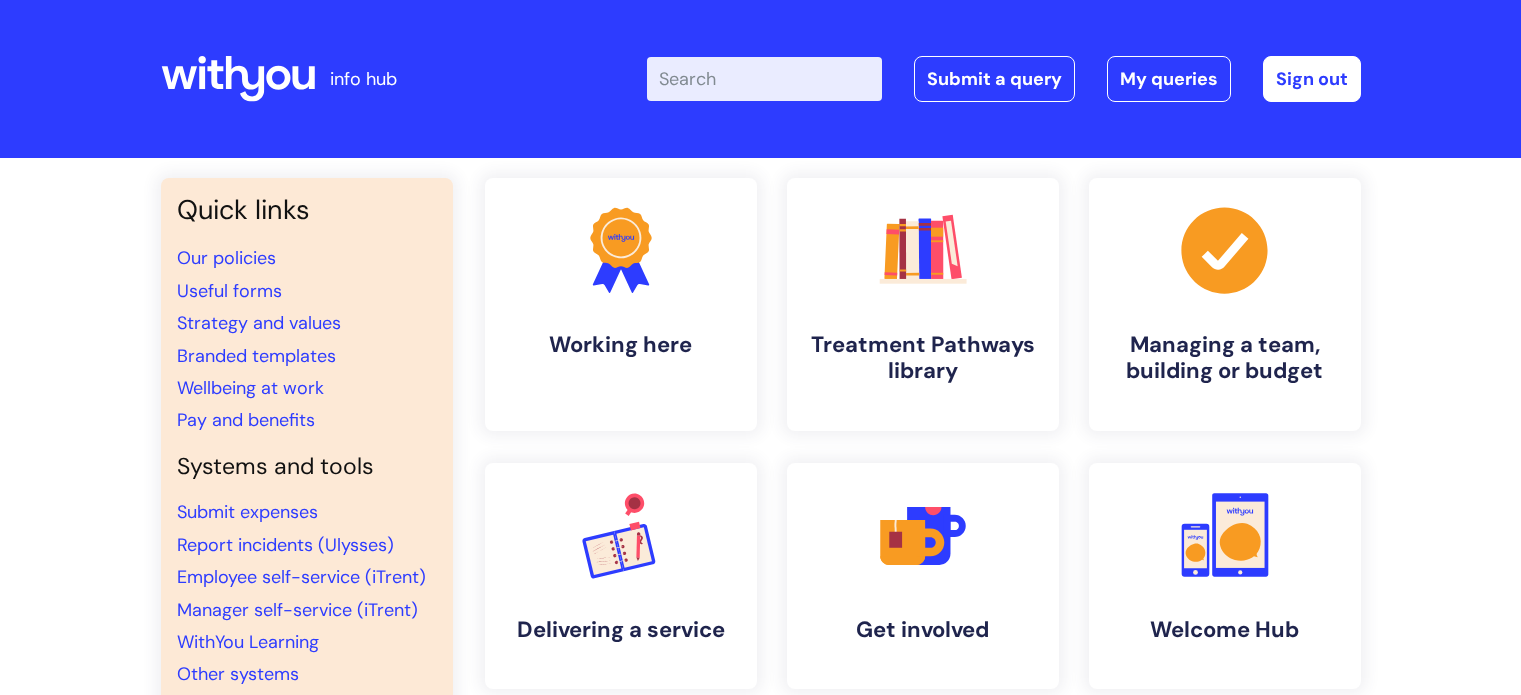 scroll, scrollTop: 0, scrollLeft: 0, axis: both 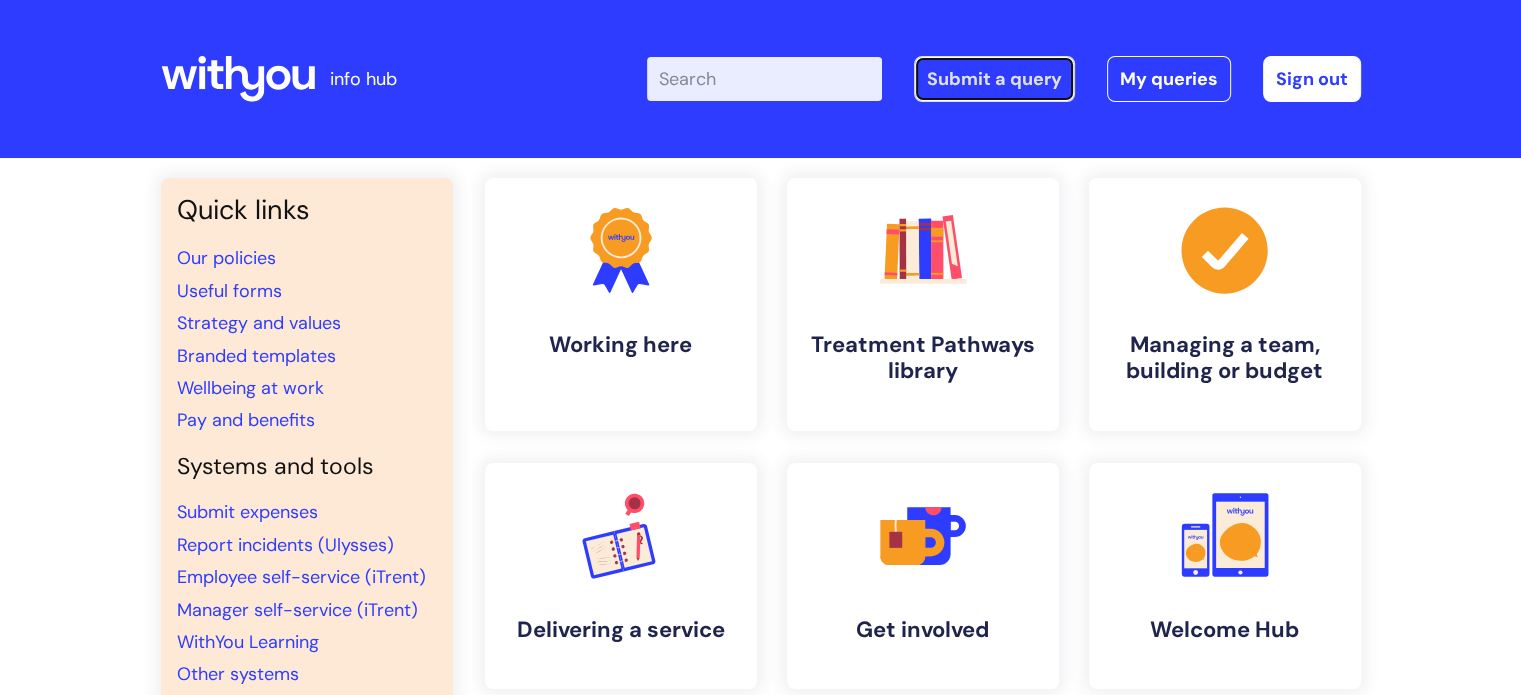 click on "Submit a query" at bounding box center [994, 79] 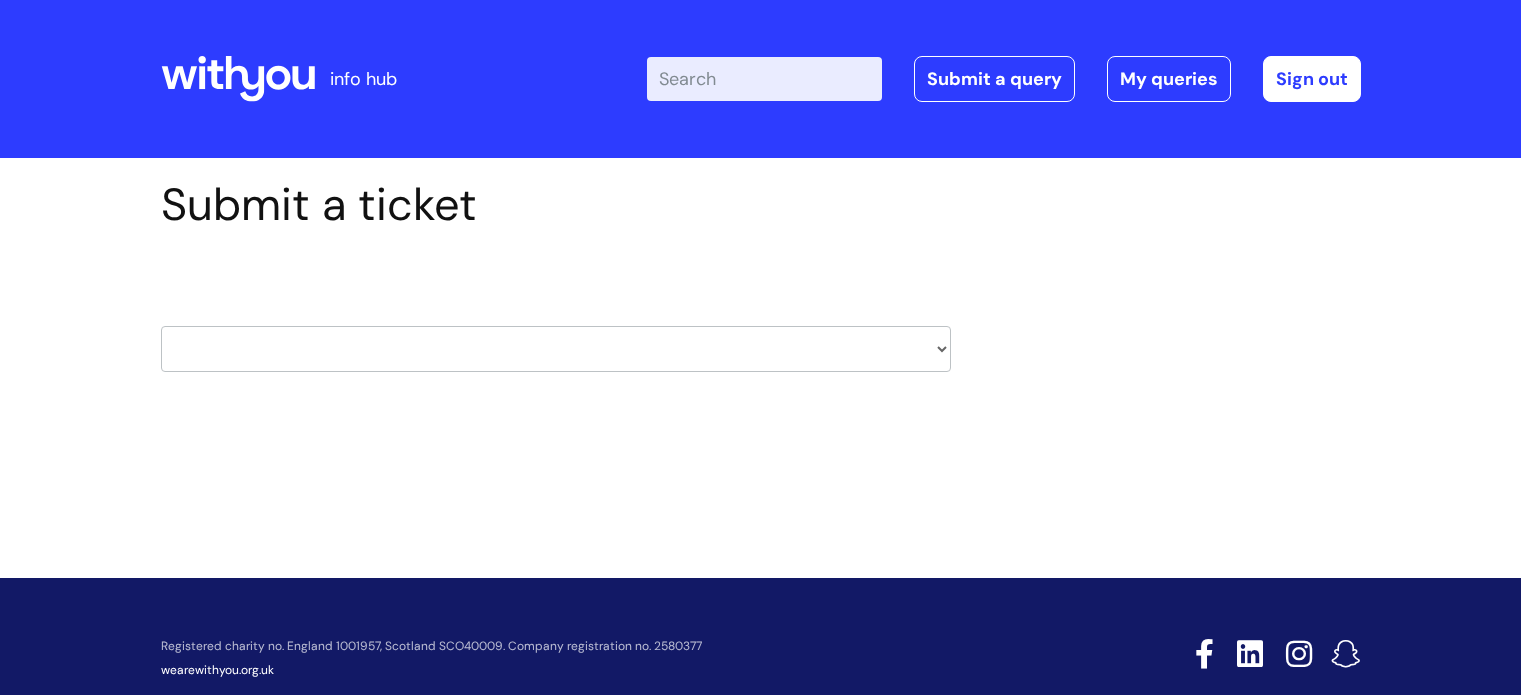 scroll, scrollTop: 0, scrollLeft: 0, axis: both 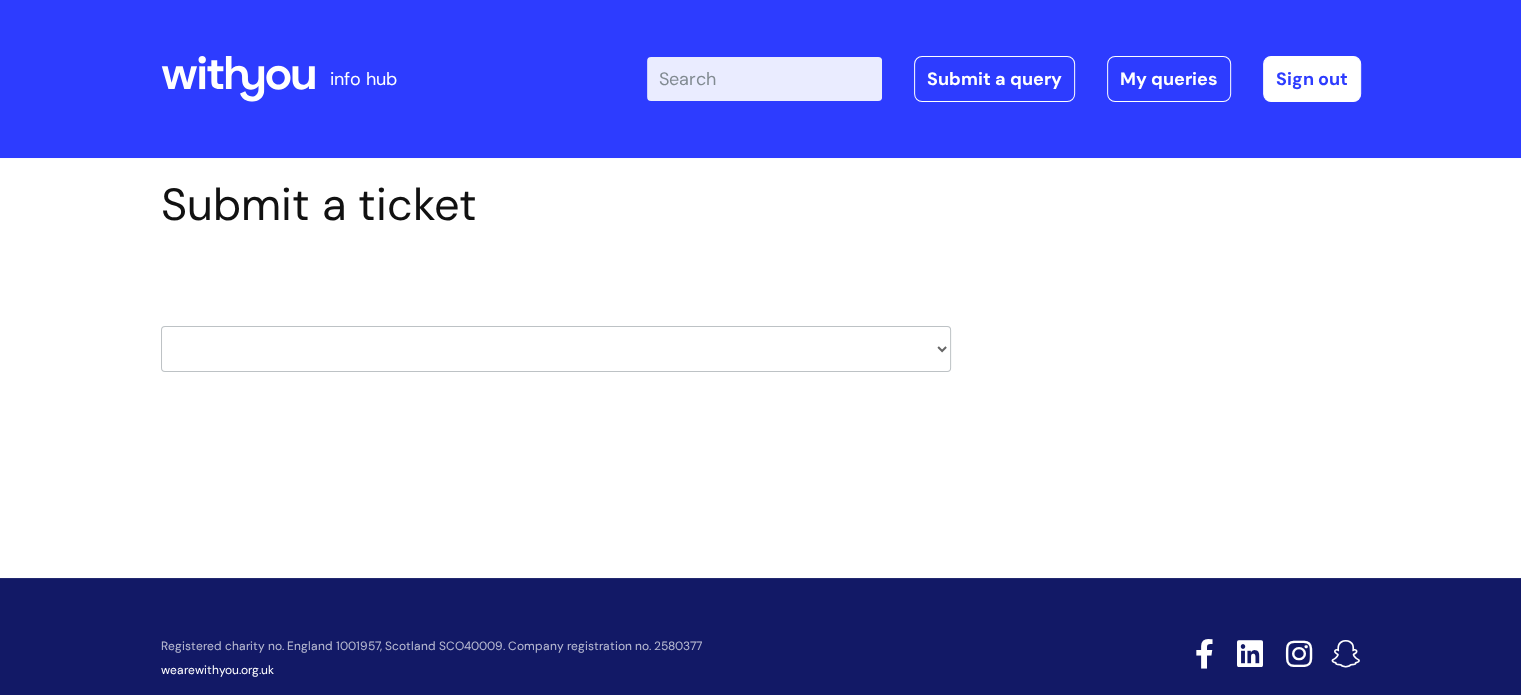 click on "HR / People
IT and Support
Clinical Drug Alerts
Finance Accounts
Data Support Team
Data Protection
External Communications
Learning and Development
Information Requests & Reports - Data Analysts
Insurance
Internal Communications
Pensions
Surrey NHS Talking Therapies
Payroll
Safeguarding" at bounding box center [556, 349] 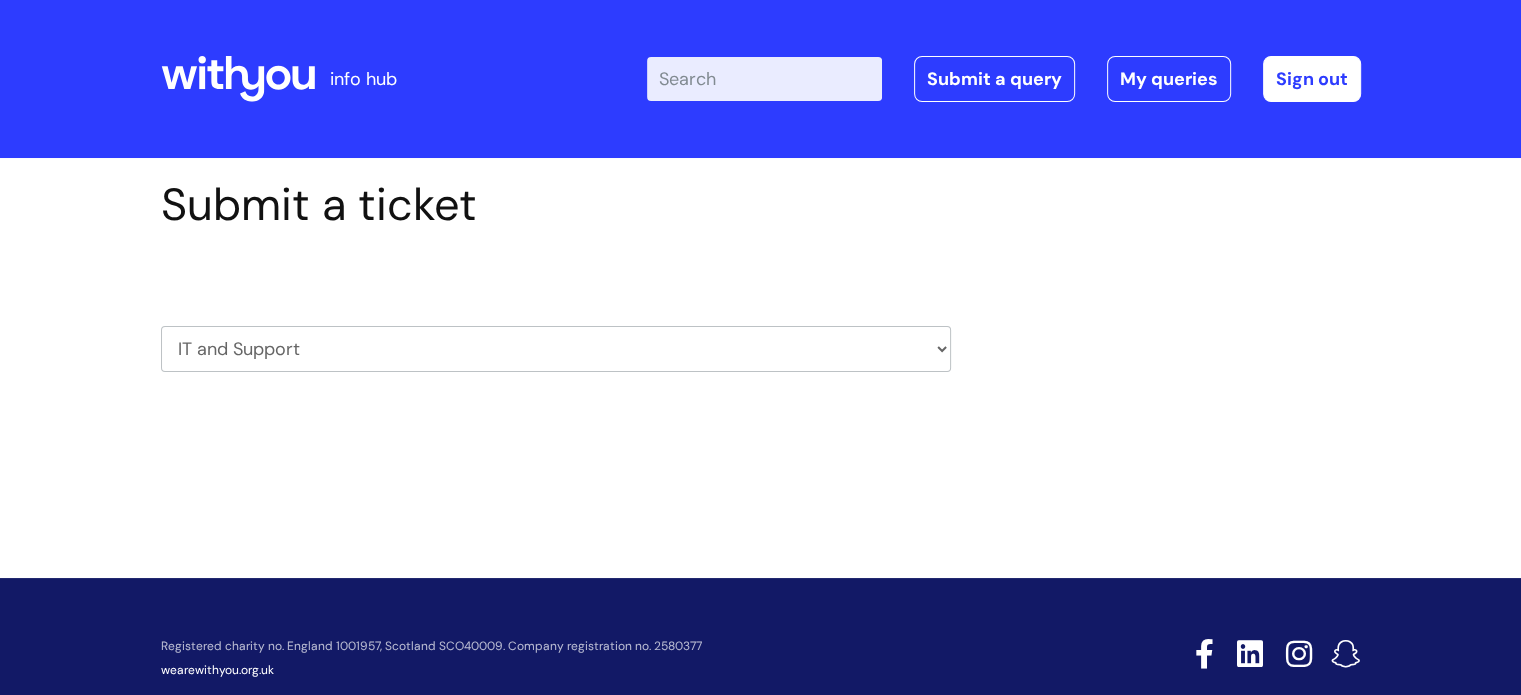 click on "HR / People
IT and Support
Clinical Drug Alerts
Finance Accounts
Data Support Team
Data Protection
External Communications
Learning and Development
Information Requests & Reports - Data Analysts
Insurance
Internal Communications
Pensions
Surrey NHS Talking Therapies
Payroll
Safeguarding" at bounding box center (556, 349) 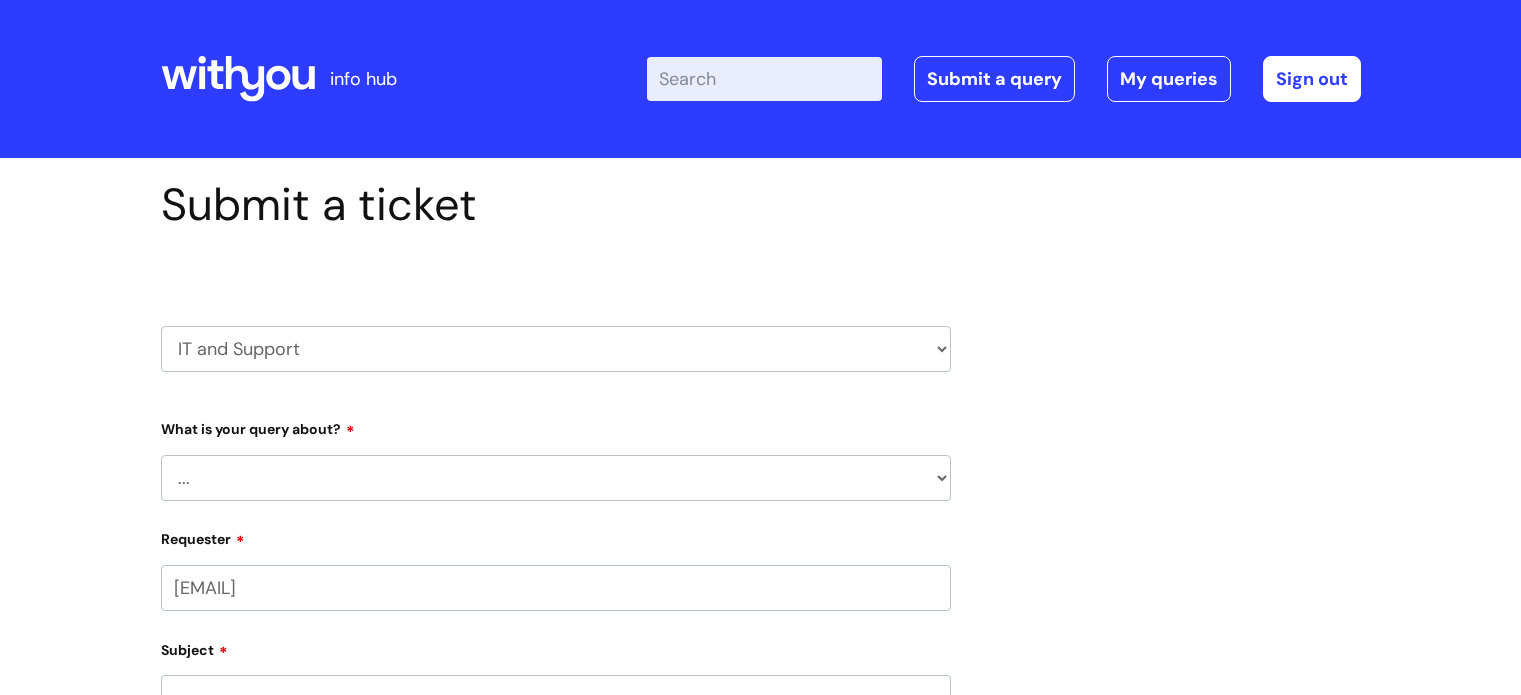 scroll, scrollTop: 0, scrollLeft: 0, axis: both 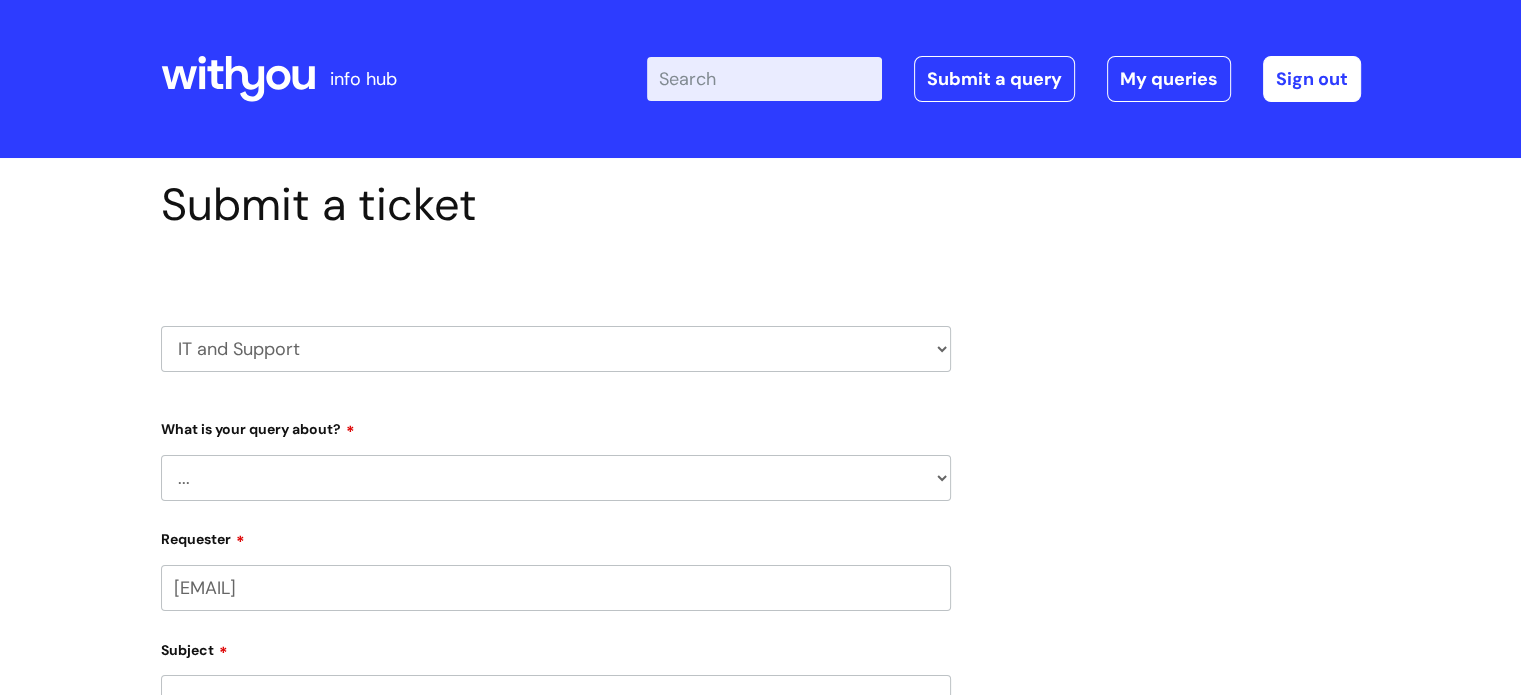 select on "[PHONE]" 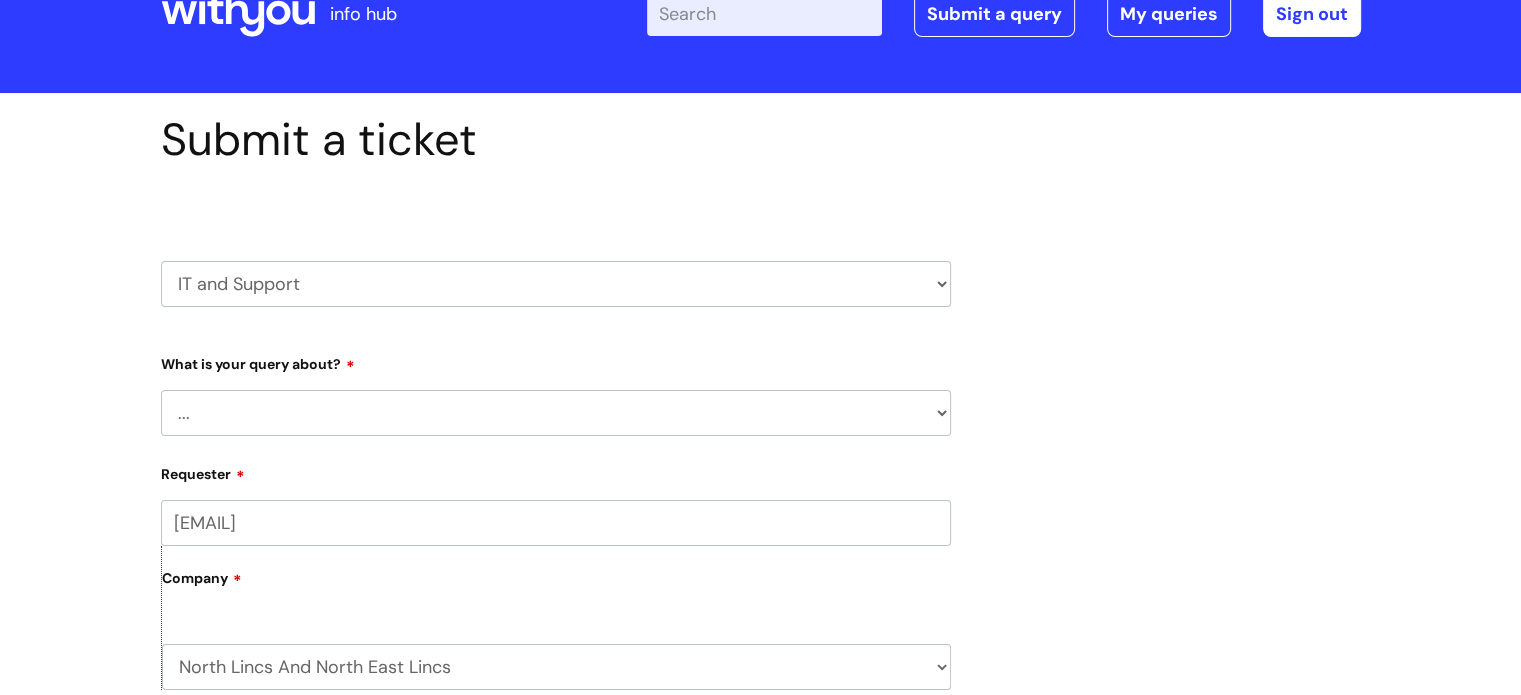 scroll, scrollTop: 100, scrollLeft: 0, axis: vertical 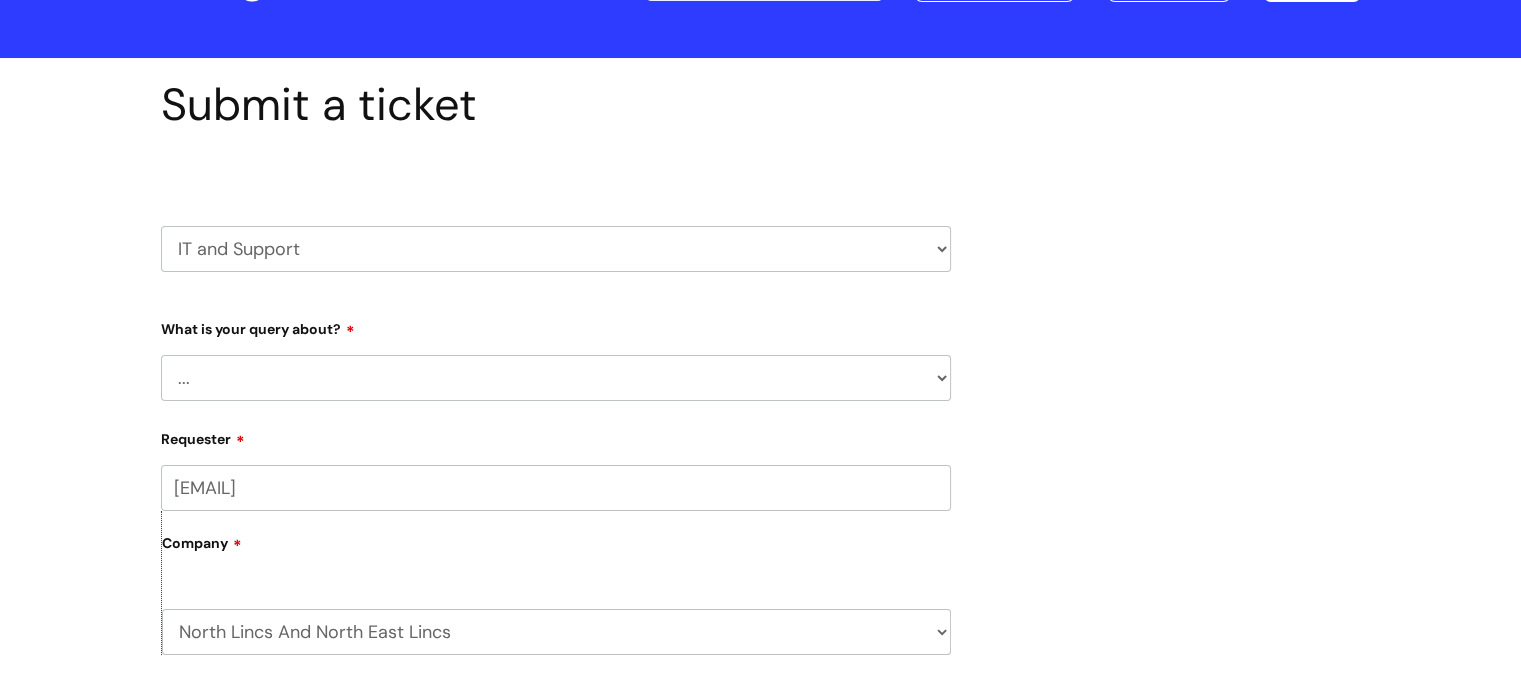 click on "...
Mobile Phone Reset & MFA
Accounts, Starters and Leavers
IT Hardware issue
I need help logging in
Printing & Scanning
Something Else
System/software" at bounding box center (556, 378) 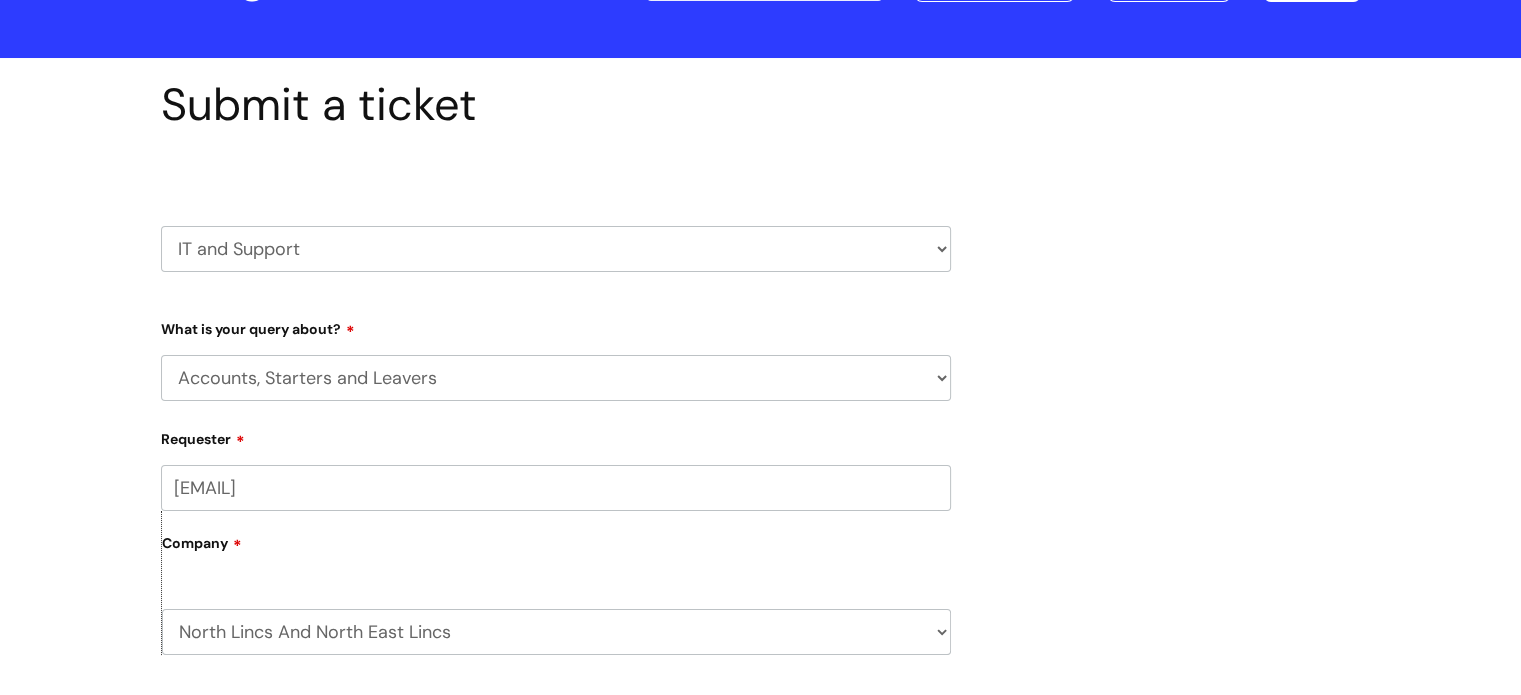 click on "...
Mobile Phone Reset & MFA
Accounts, Starters and Leavers
IT Hardware issue
I need help logging in
Printing & Scanning
Something Else
System/software" at bounding box center (556, 378) 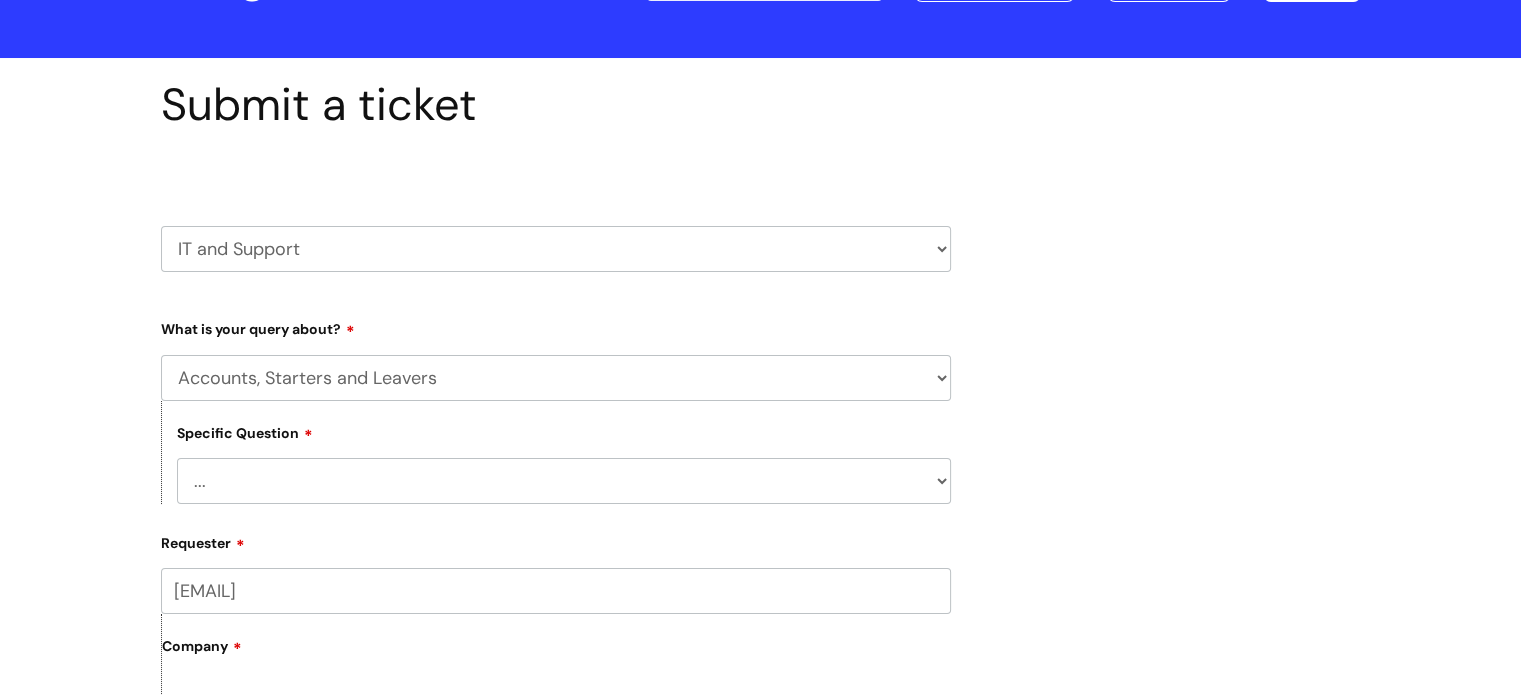 click on "...
Mobile Phone Reset & MFA
Accounts, Starters and Leavers
IT Hardware issue
I need help logging in
Printing & Scanning
Something Else
System/software" at bounding box center [556, 378] 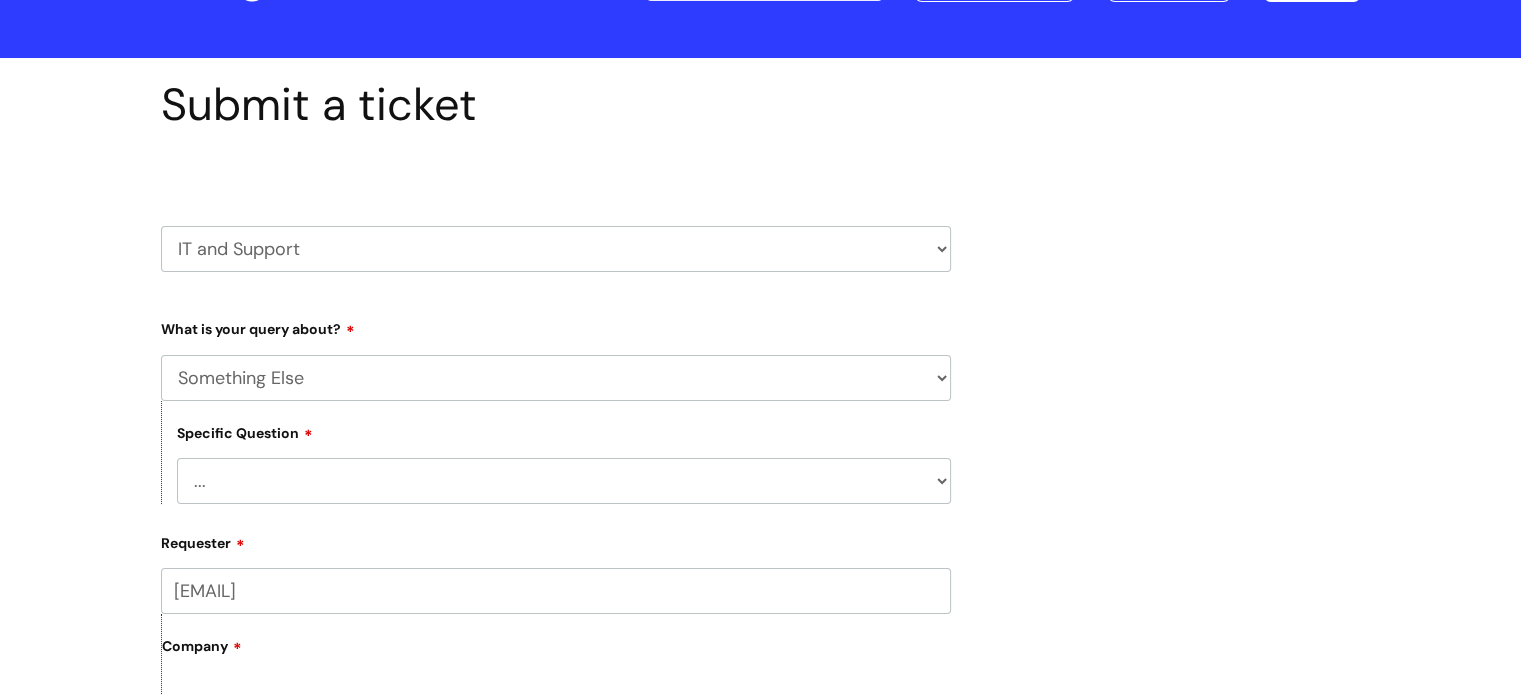 click on "...
Mobile Phone Reset & MFA
Accounts, Starters and Leavers
IT Hardware issue
I need help logging in
Printing & Scanning
Something Else
System/software" at bounding box center (556, 378) 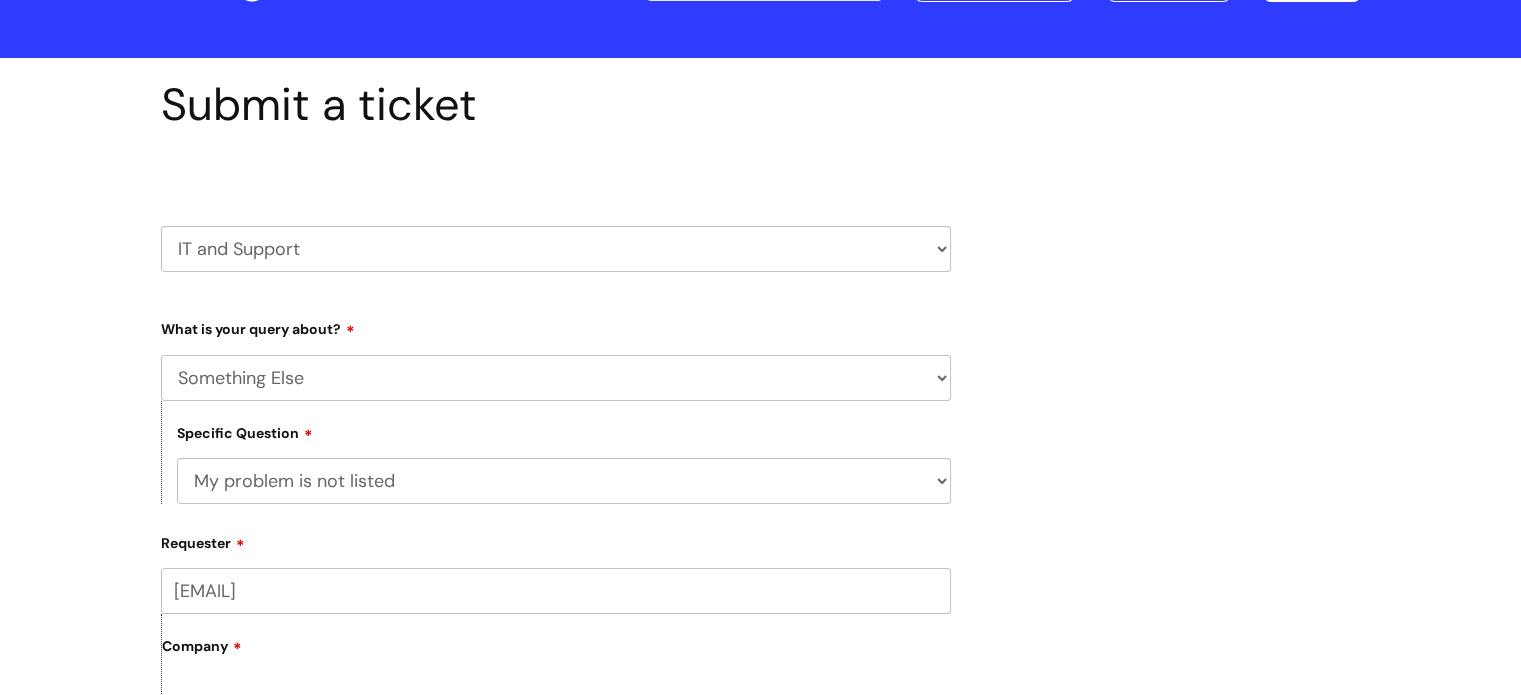 click on "... My problem is not listed" at bounding box center (564, 481) 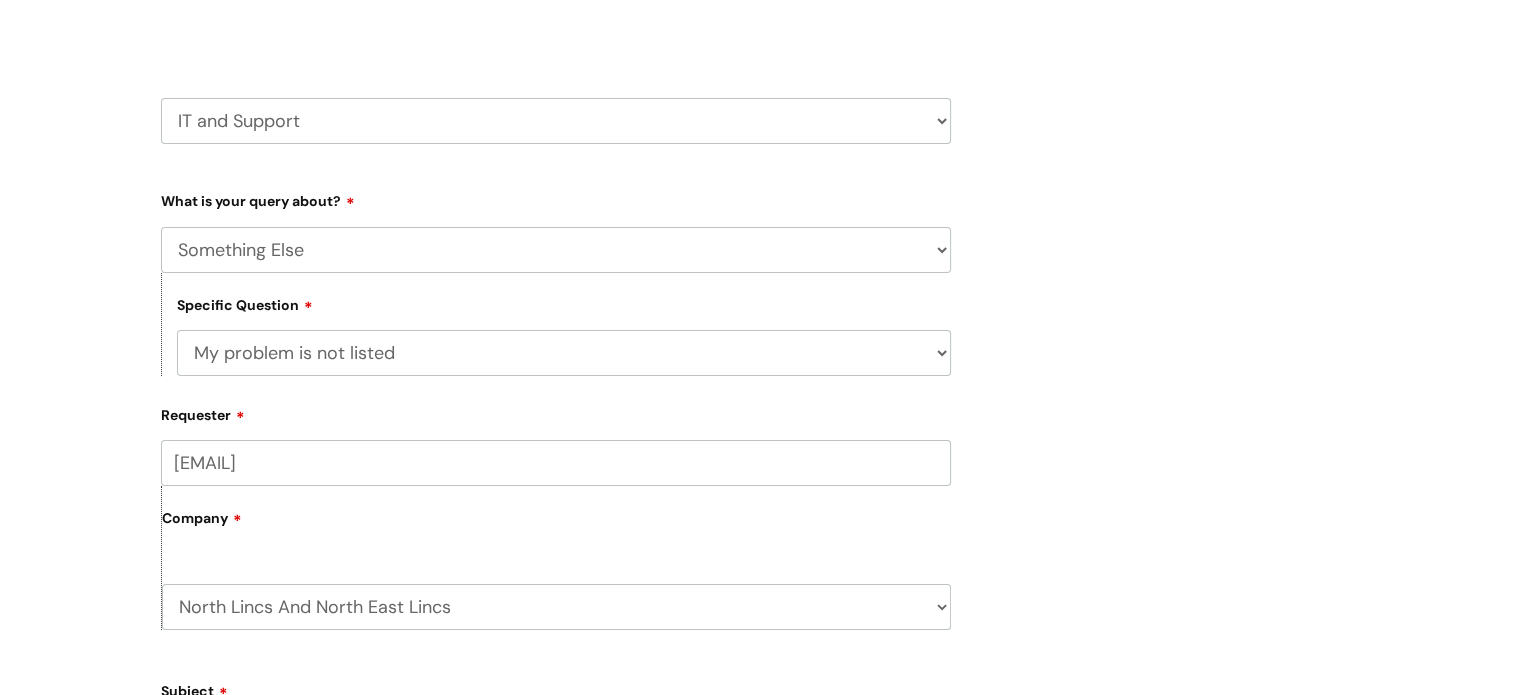 scroll, scrollTop: 400, scrollLeft: 0, axis: vertical 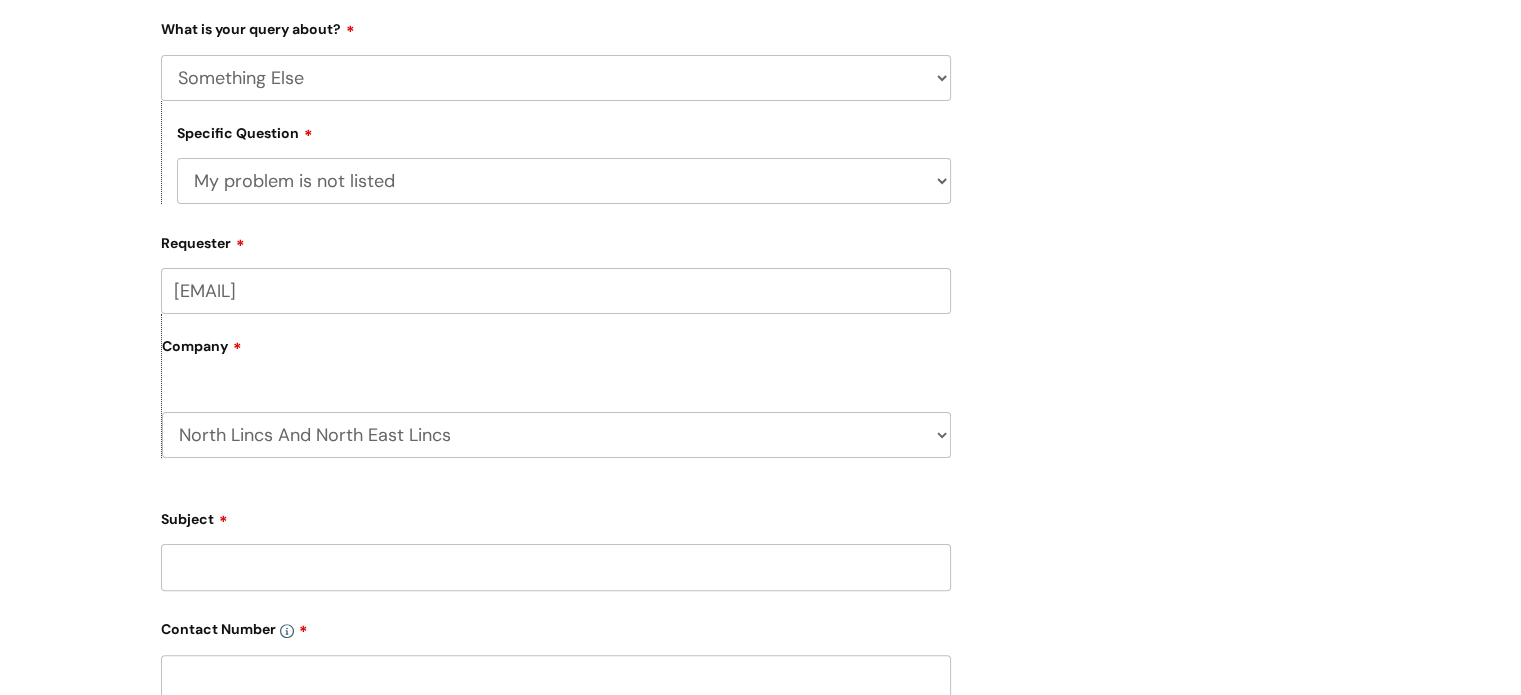 click on "Subject" at bounding box center [556, 567] 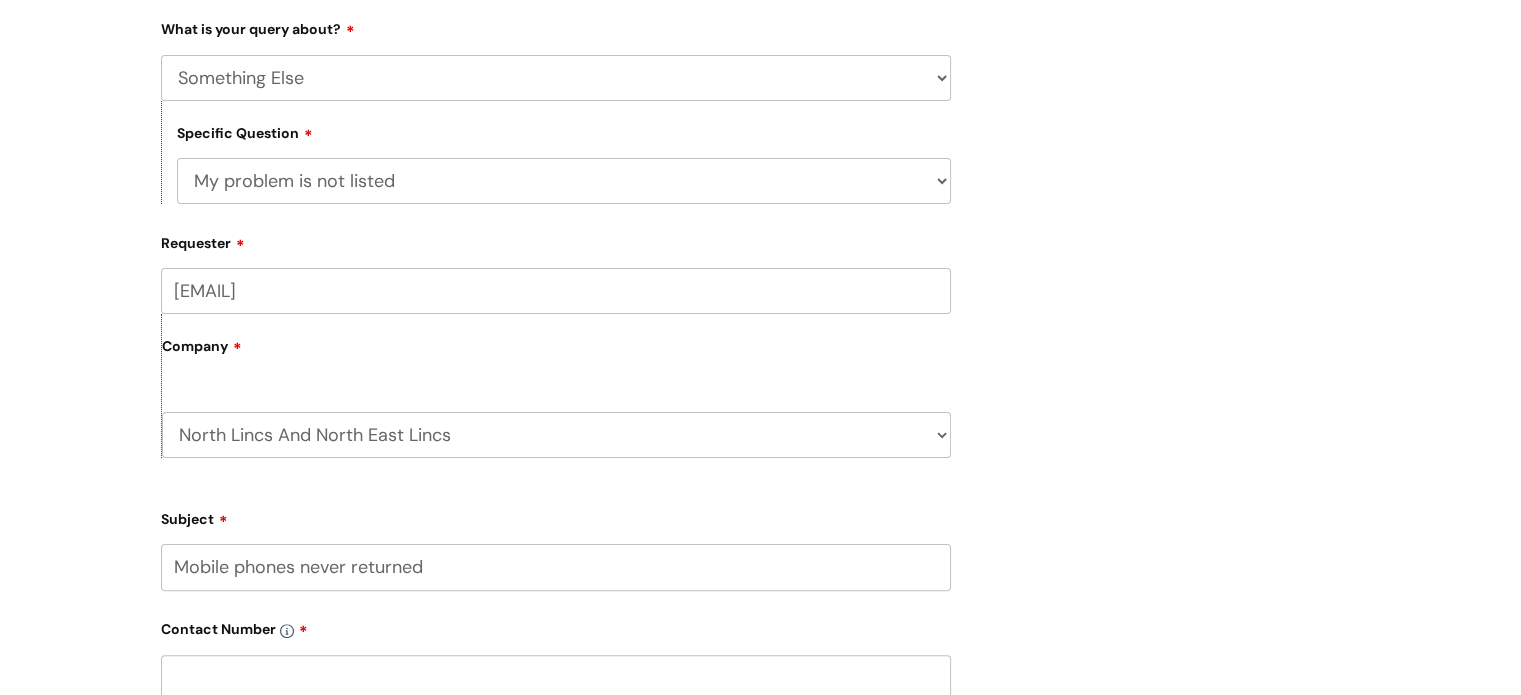 type on "Mobile phones never returned" 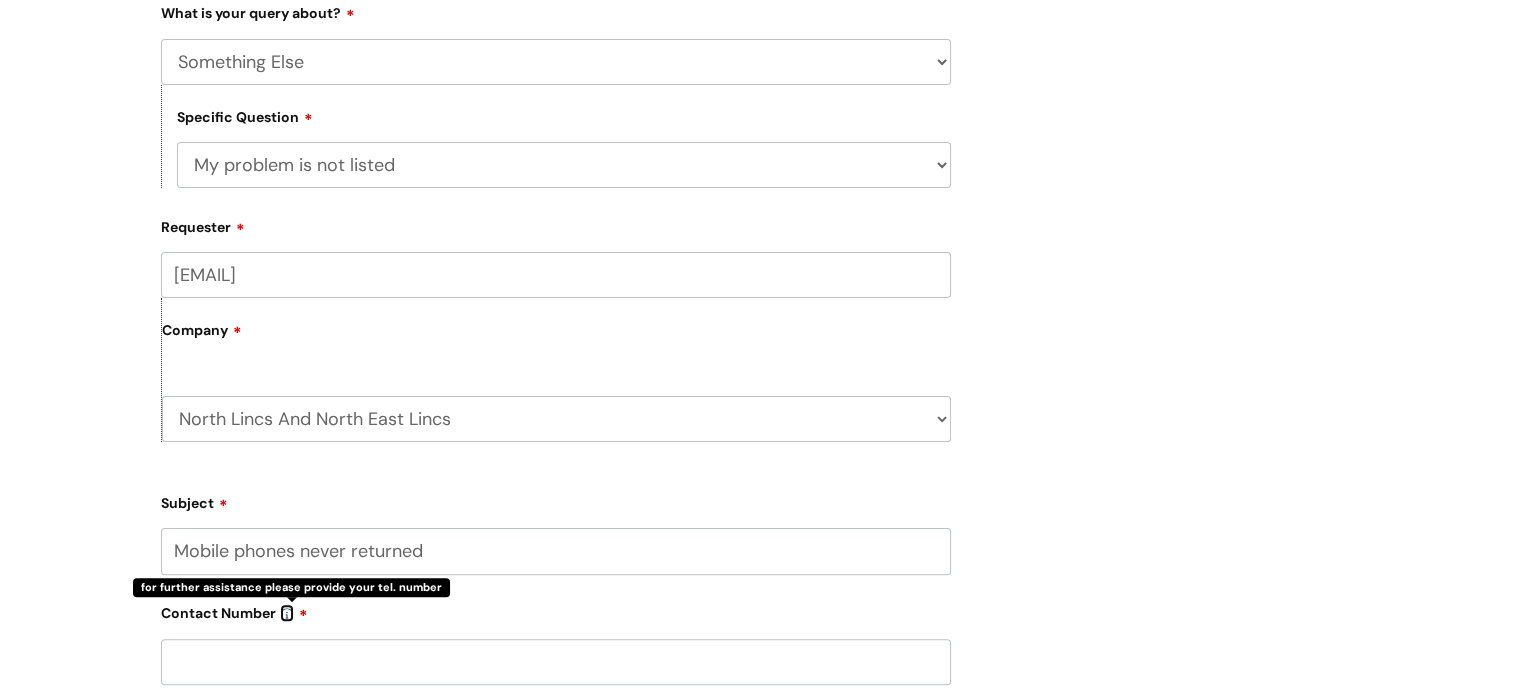 scroll, scrollTop: 800, scrollLeft: 0, axis: vertical 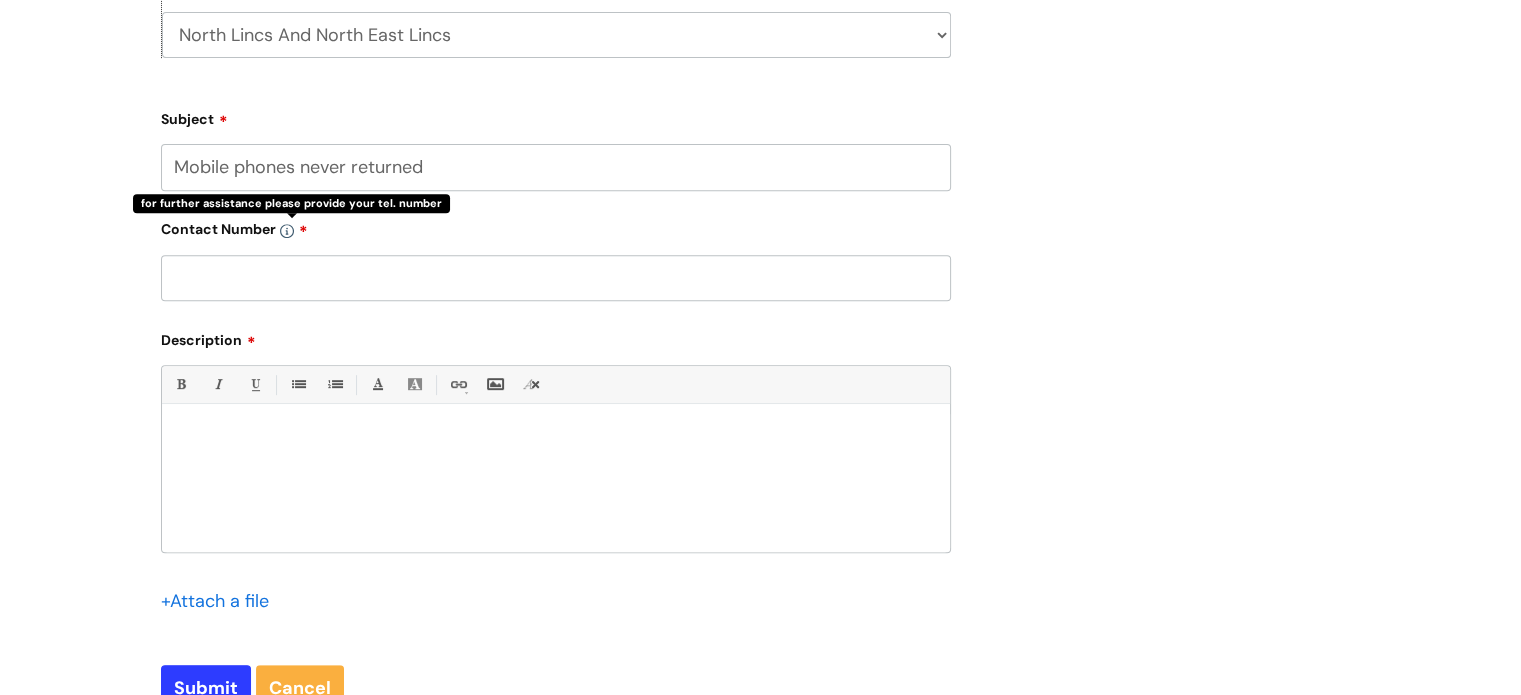 click at bounding box center (556, 278) 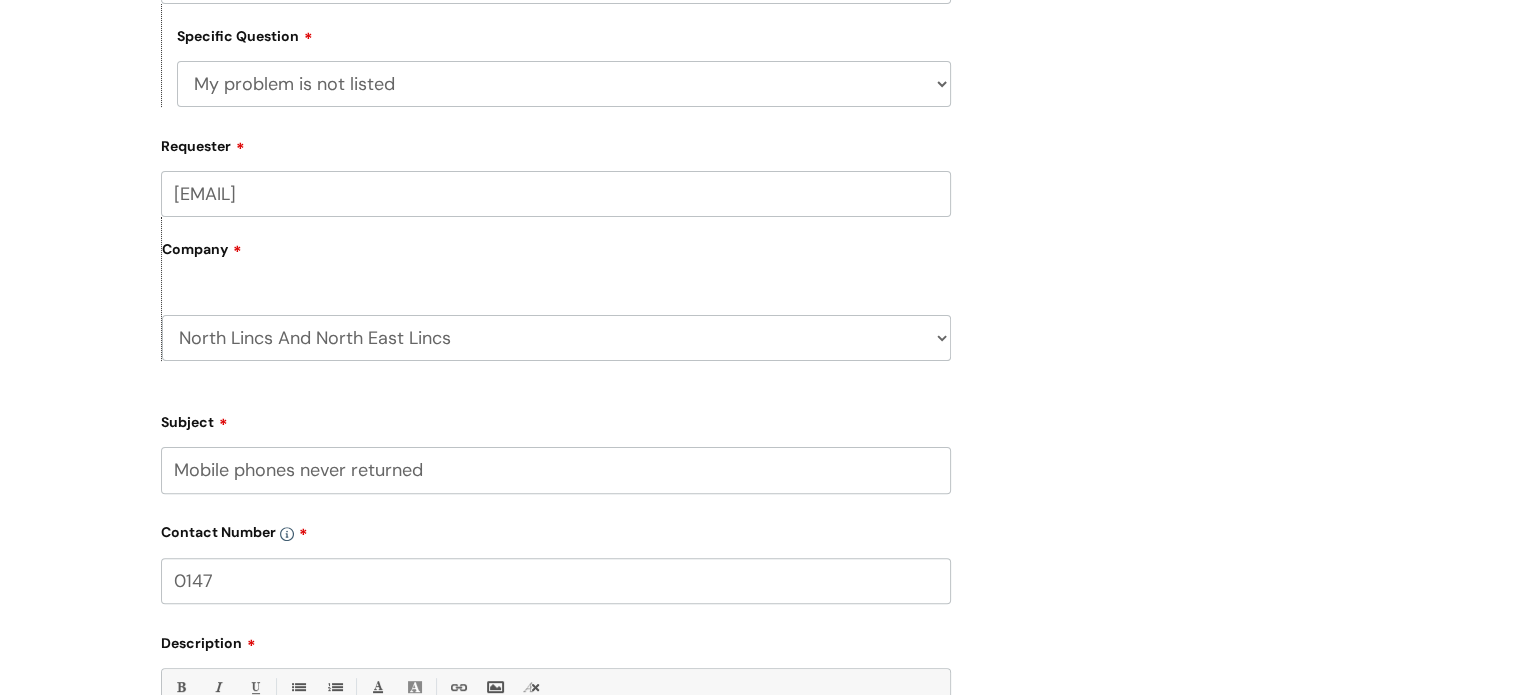 scroll, scrollTop: 592, scrollLeft: 0, axis: vertical 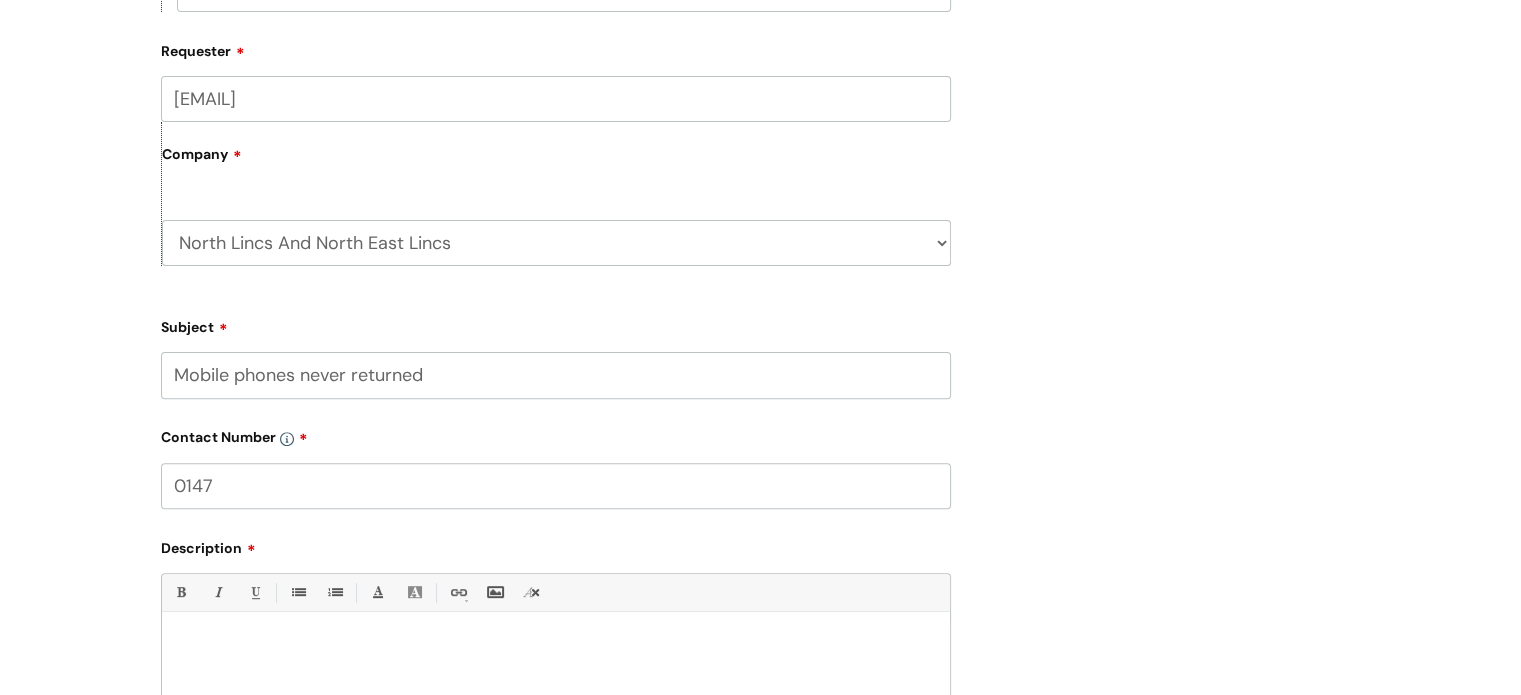 click on "0147" at bounding box center [556, 486] 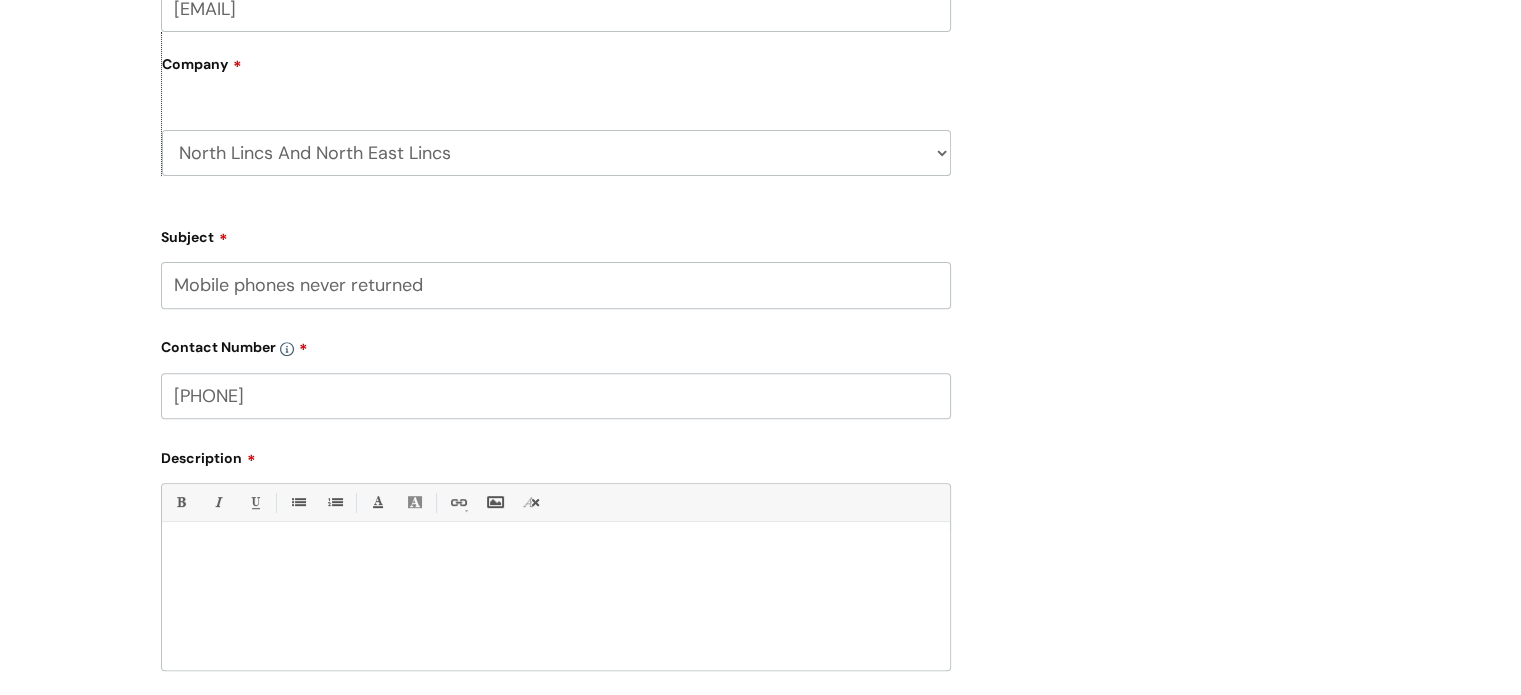 scroll, scrollTop: 792, scrollLeft: 0, axis: vertical 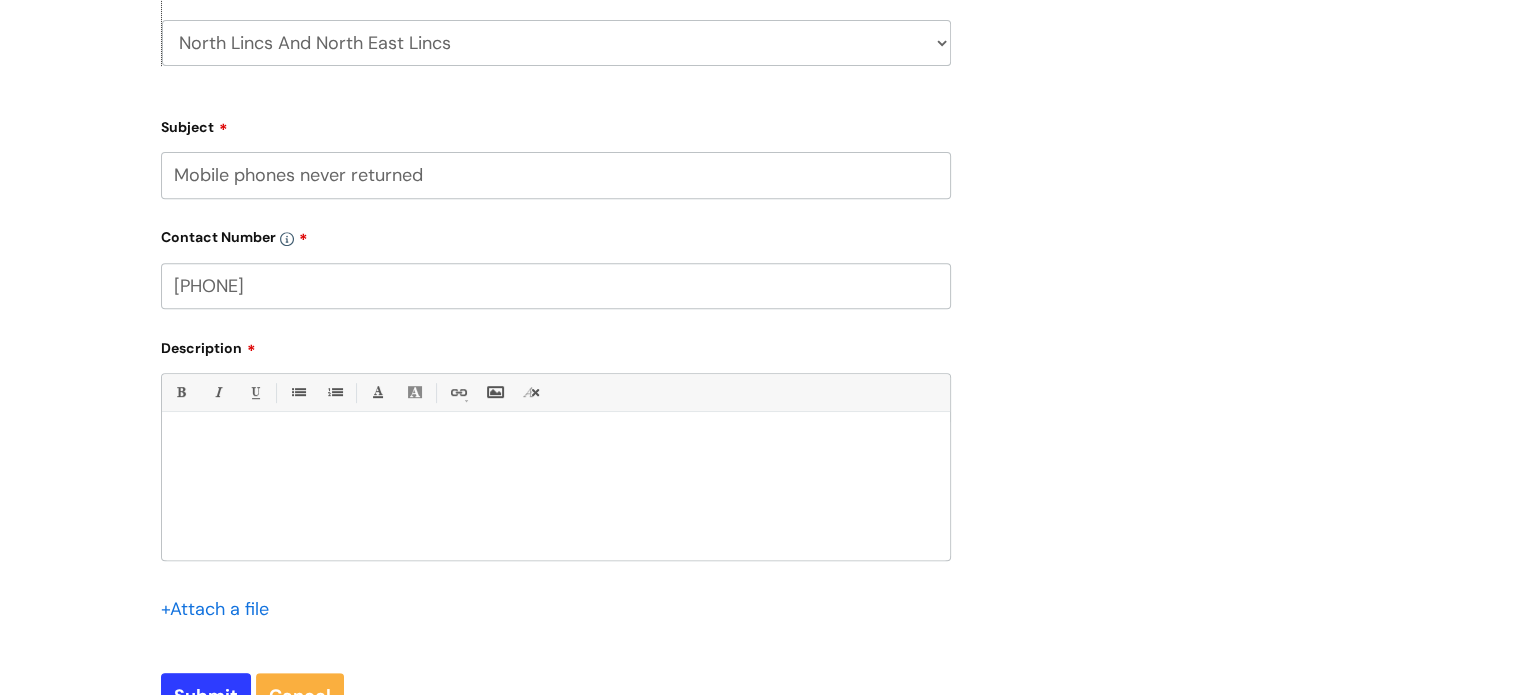 type on "[PHONE]" 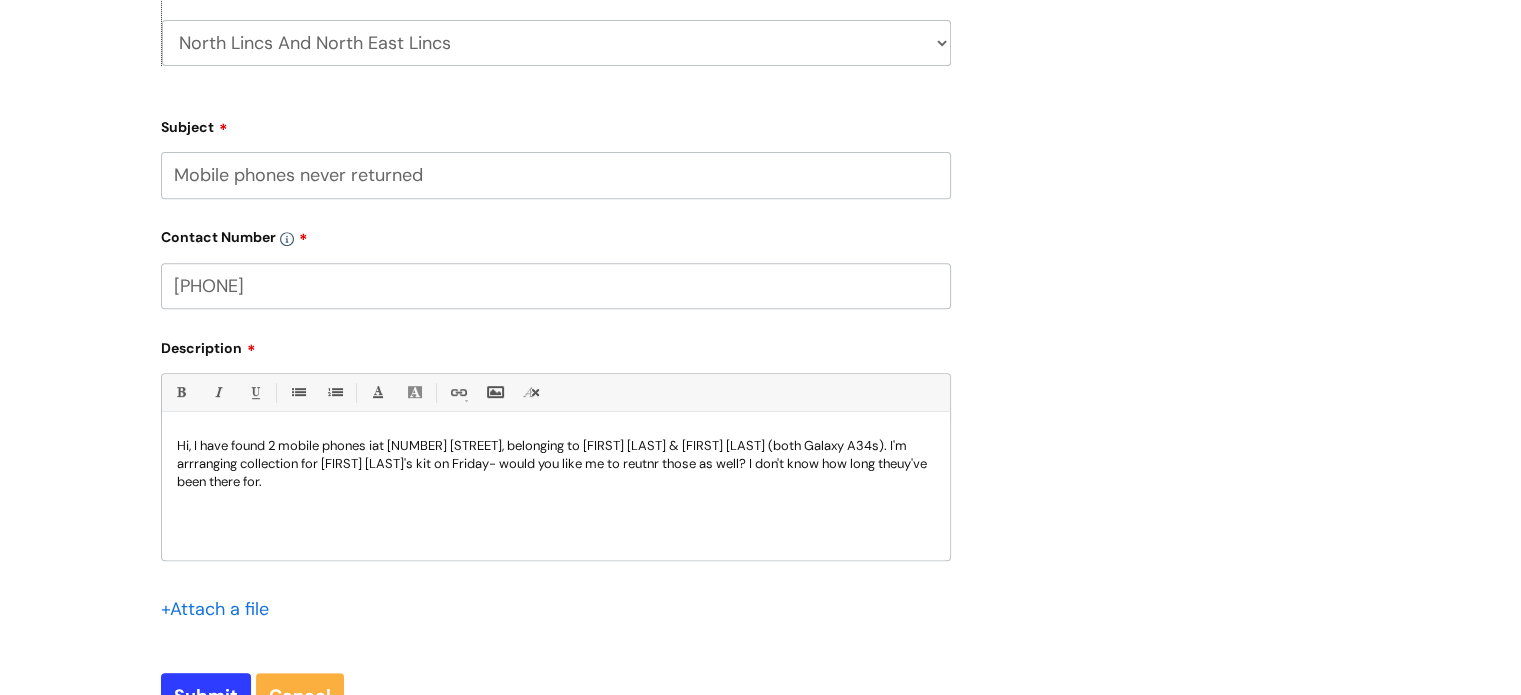 click on "Hi, I have found 2 mobile phones iat [NUMBER] [STREET], belonging to [FIRST] [LAST] & [FIRST] [LAST] (both Galaxy A34s). I'm arrranging collection for [FIRST] [LAST]'s kit on Friday- would you like me to reutnr those as well? I don't know how long theuy've been there for." at bounding box center (556, 464) 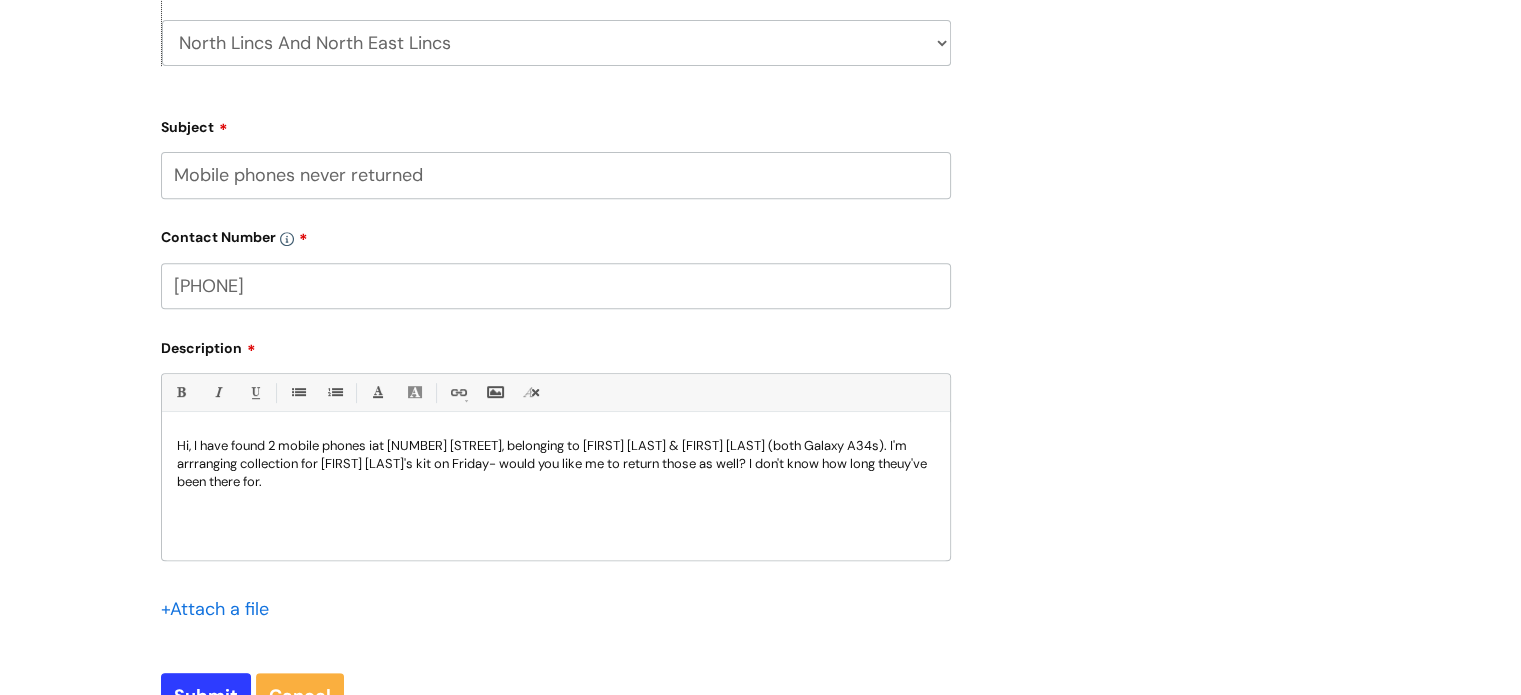 click on "Hi, I have found 2 mobile phones iat [NUMBER] [STREET], belonging to [FIRST] [LAST] & [FIRST] [LAST] (both Galaxy A34s). I'm arrranging collection for [FIRST] [LAST]'s kit on Friday- would you like me to return those as well? I don't know how long theuy've been there for." at bounding box center (556, 464) 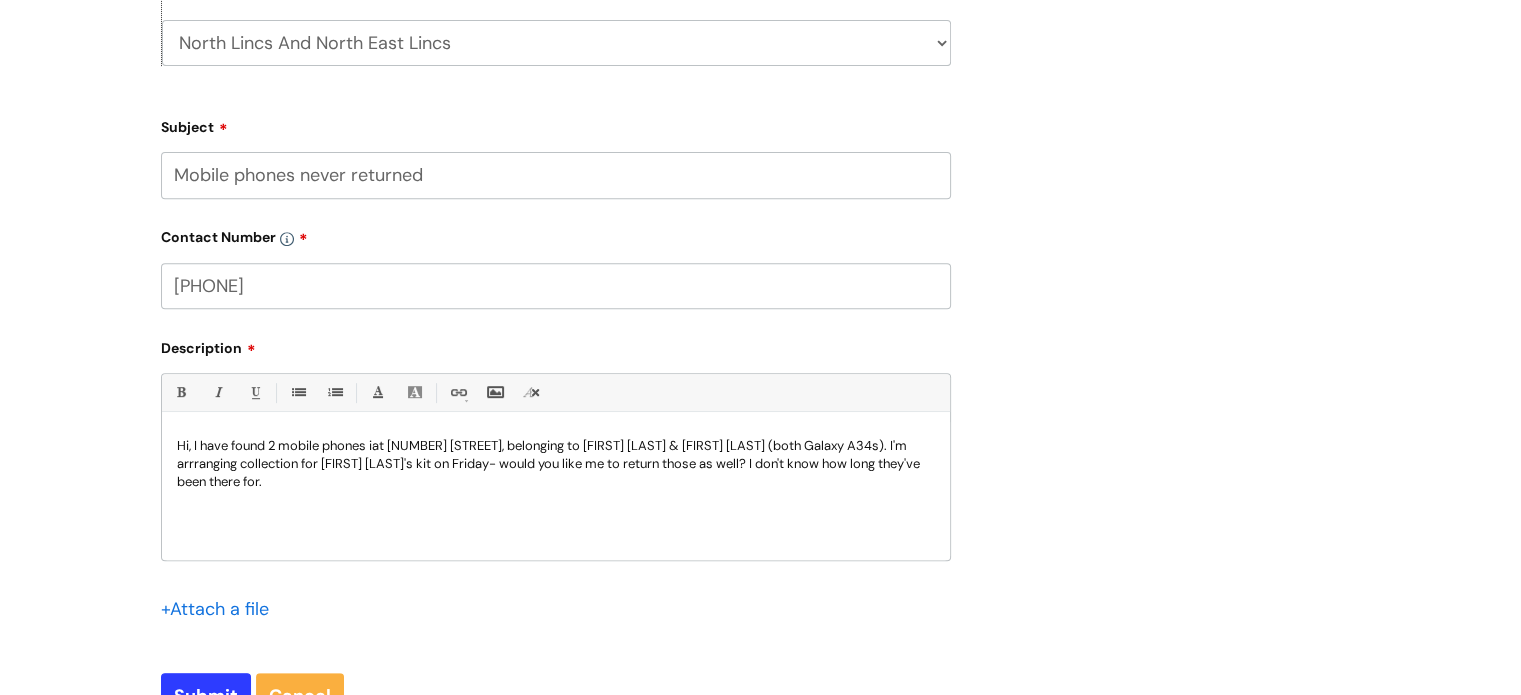 click on "Hi, I have found 2 mobile phones iat [NUMBER] [STREET], belonging to [FIRST] [LAST] & [FIRST] [LAST] (both Galaxy A34s). I'm arrranging collection for [FIRST] [LAST]'s kit on Friday- would you like me to return those as well? I don't know how long they've been there for." at bounding box center [556, 464] 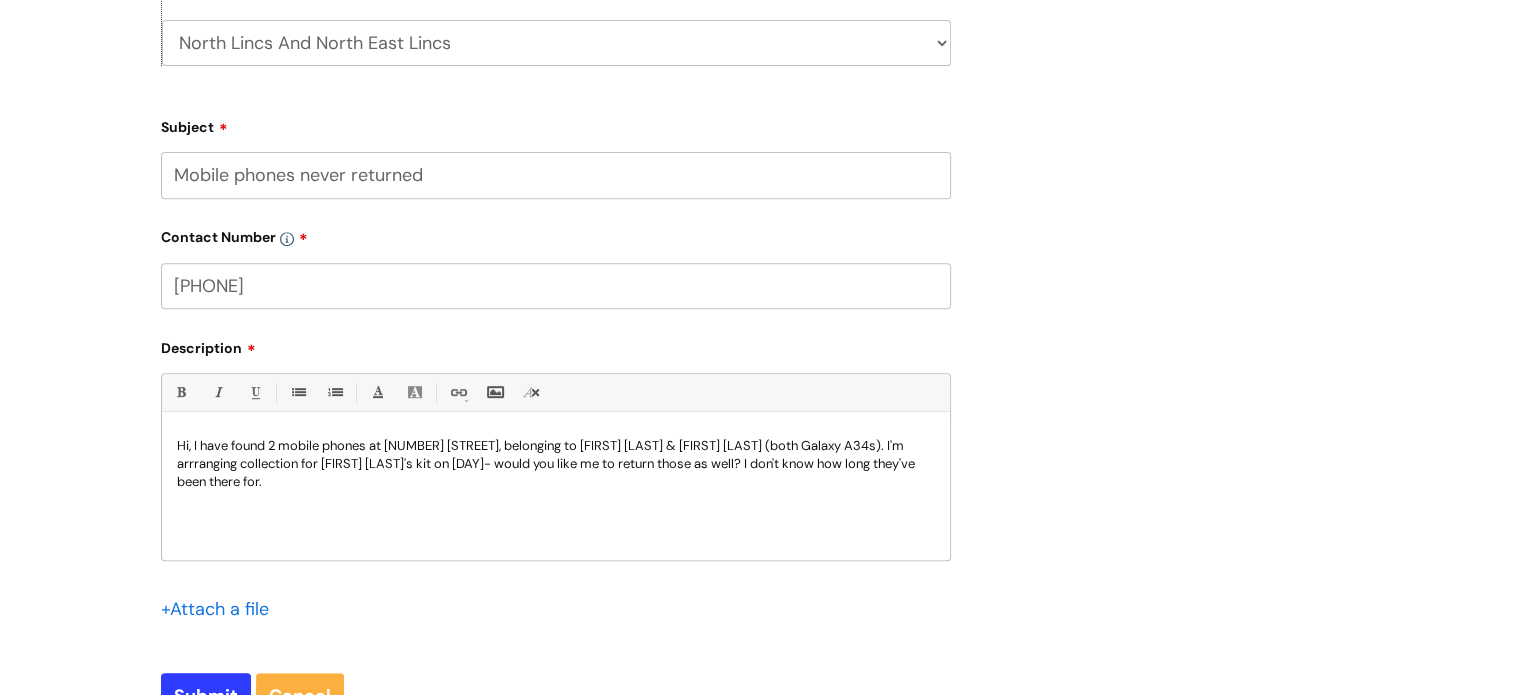 click on "Hi, I have found 2 mobile phones at [NUMBER] [STREET], belonging to [FIRST] [LAST] & [FIRST] [LAST] (both Galaxy A34s). I'm arrranging collection for [FIRST] [LAST]'s kit on [DAY]- would you like me to return those as well? I don't know how long they've been there for." at bounding box center (556, 464) 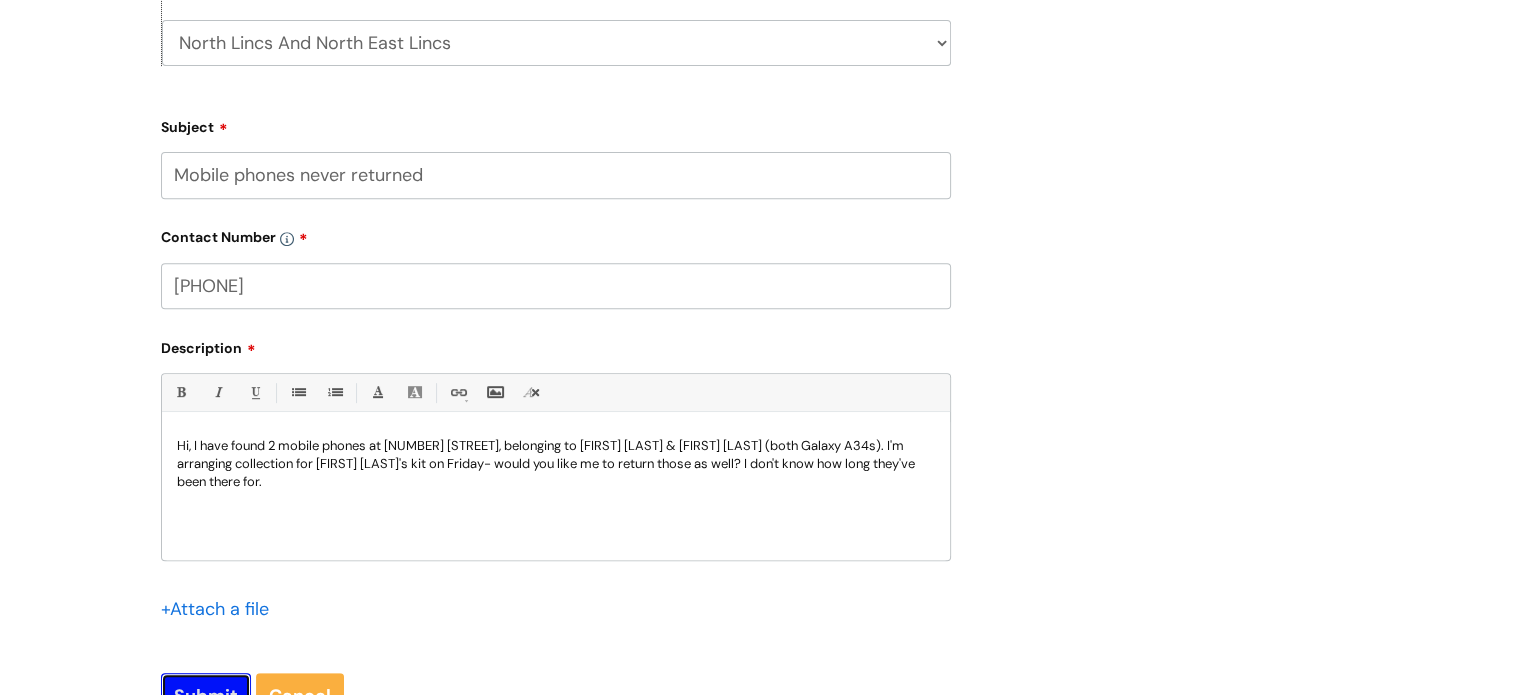 click on "Submit" at bounding box center [206, 696] 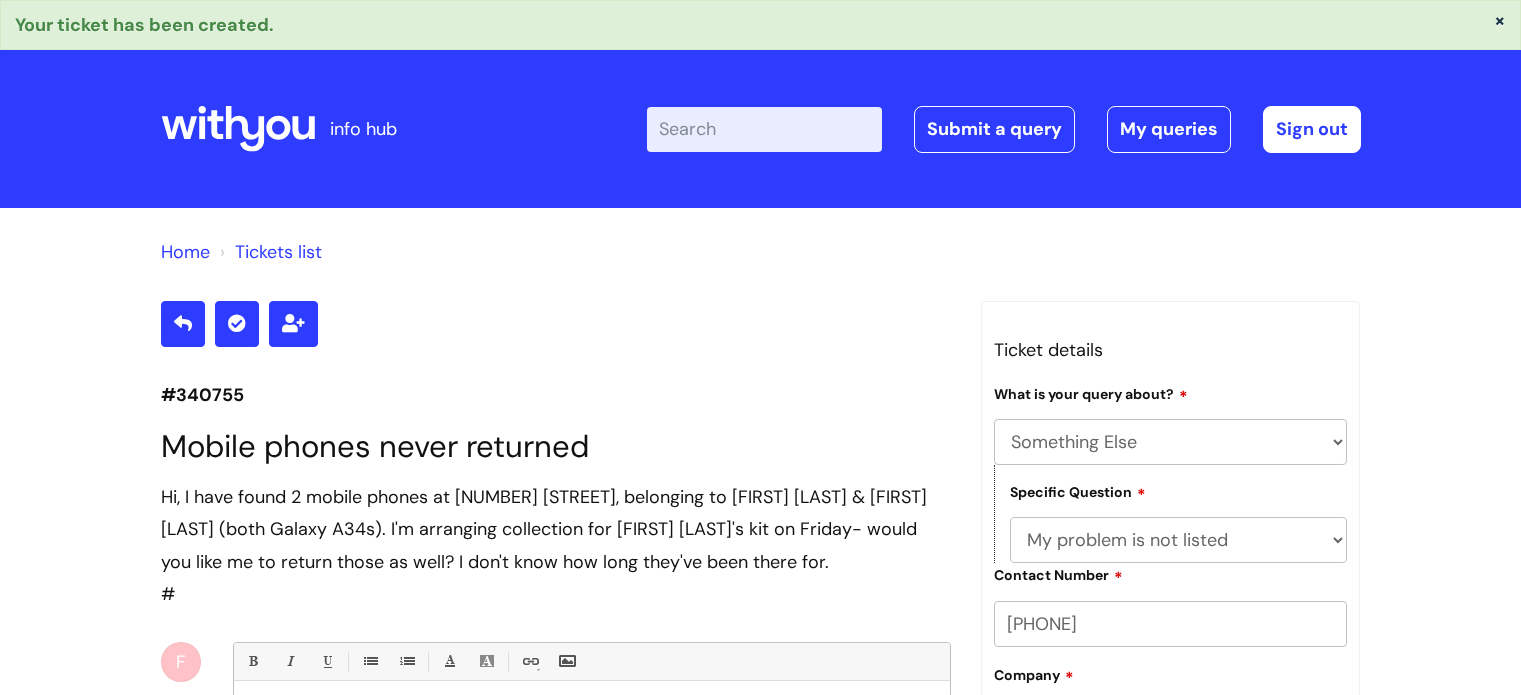 select on "Something Else" 